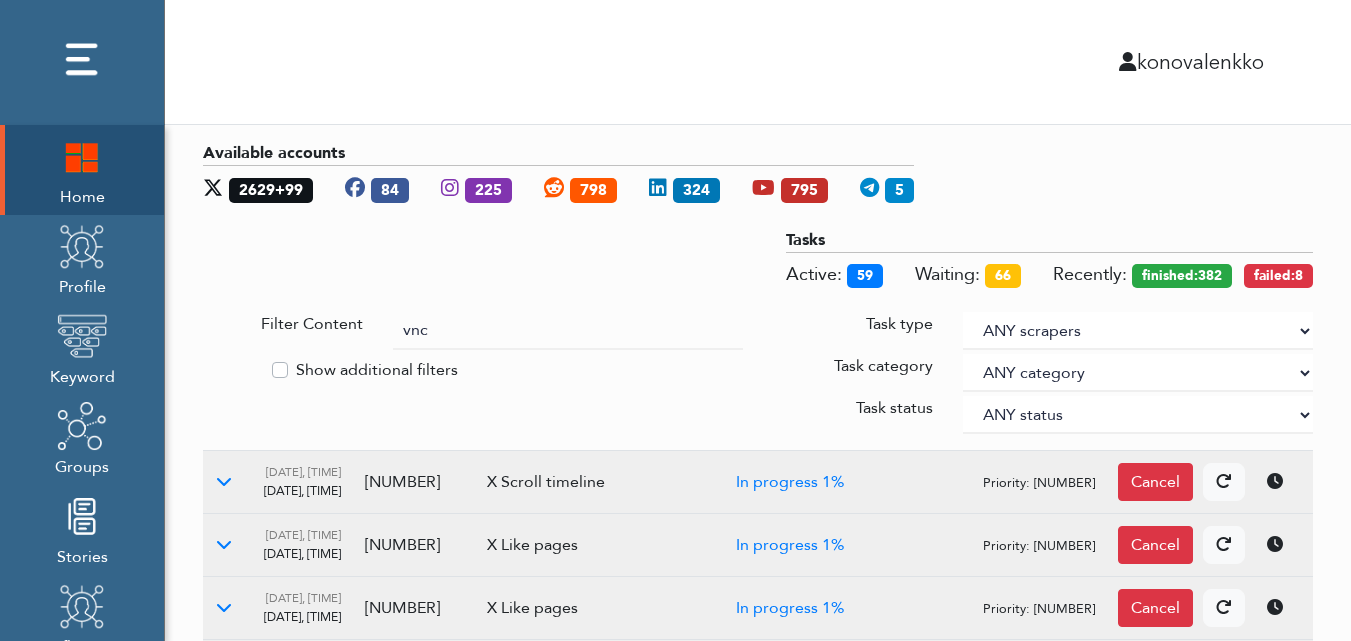 scroll, scrollTop: 0, scrollLeft: 0, axis: both 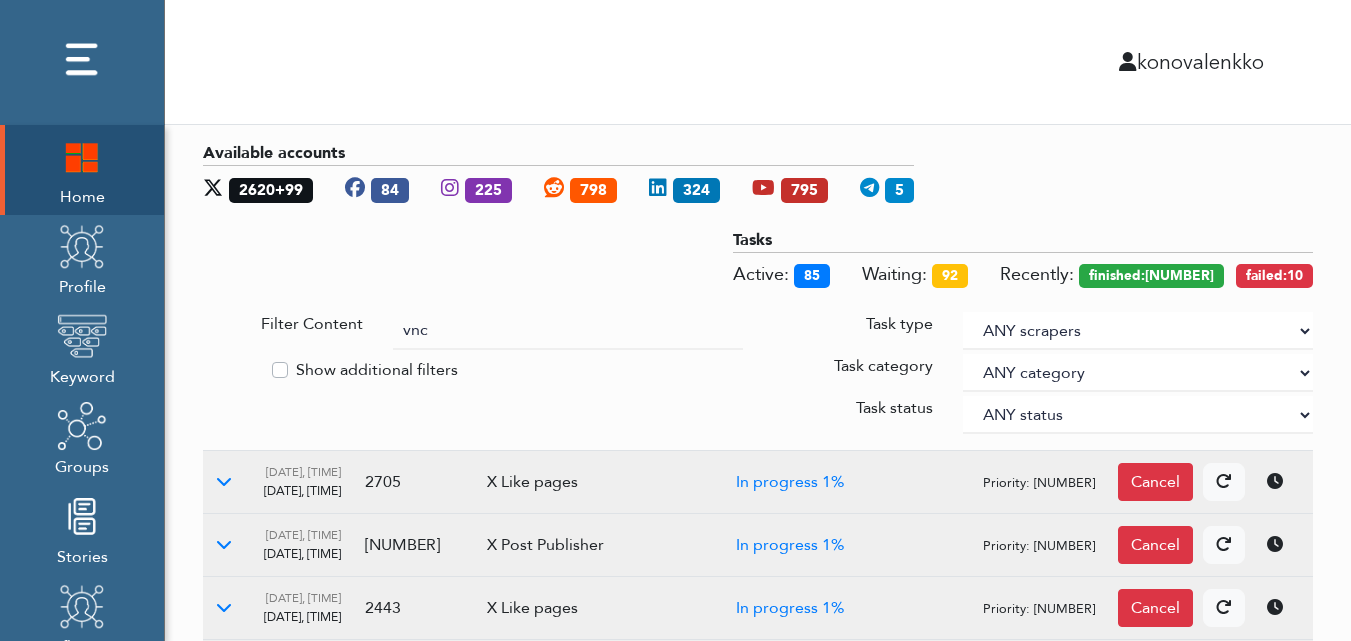 click on "vnc" at bounding box center [568, 331] 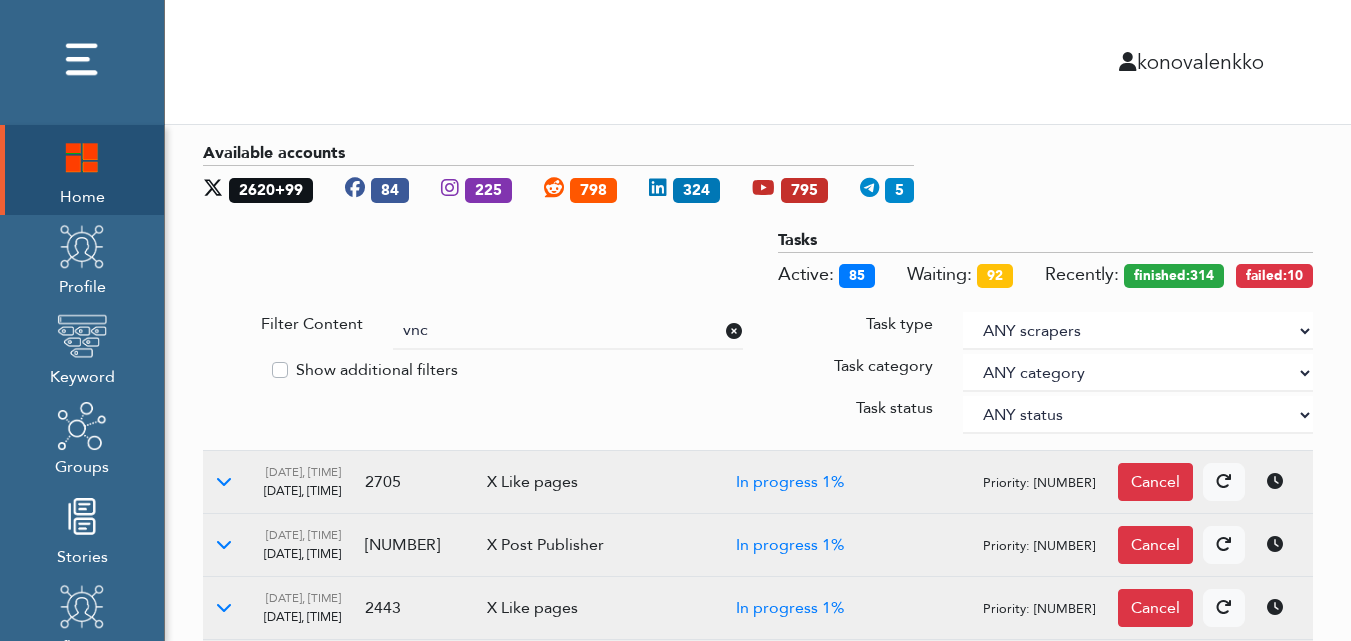 click on "vnc" at bounding box center (568, 331) 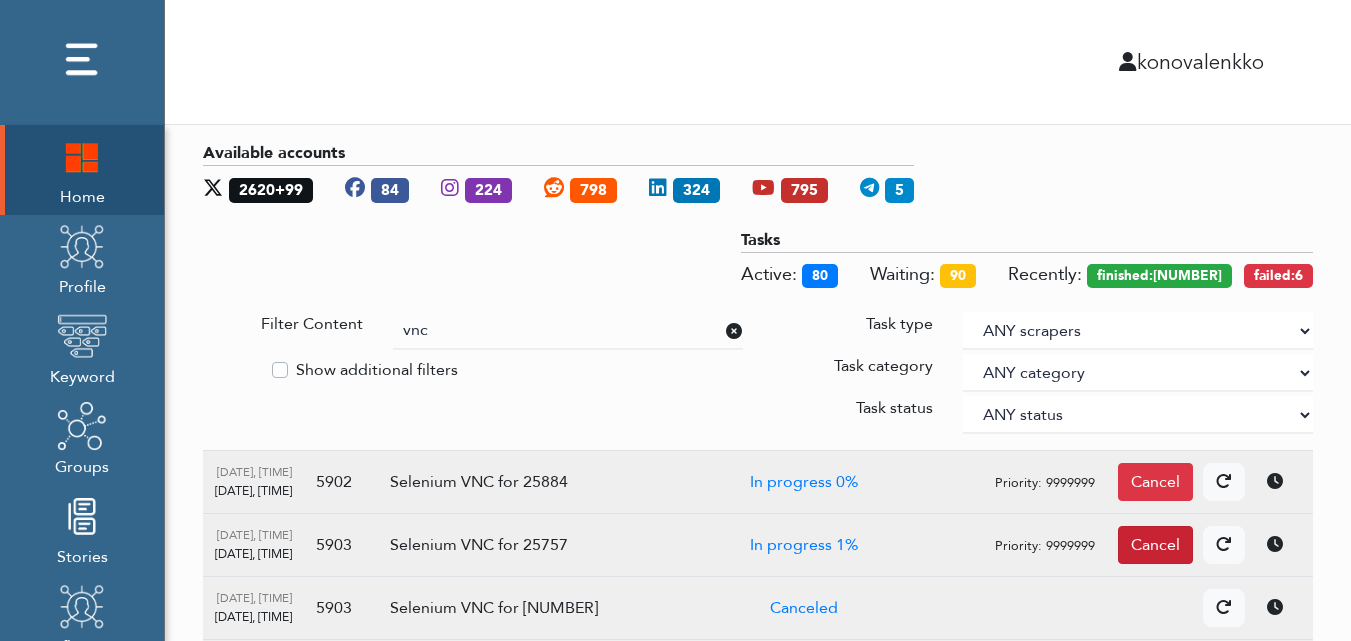 click on "Cancel" at bounding box center [1155, 482] 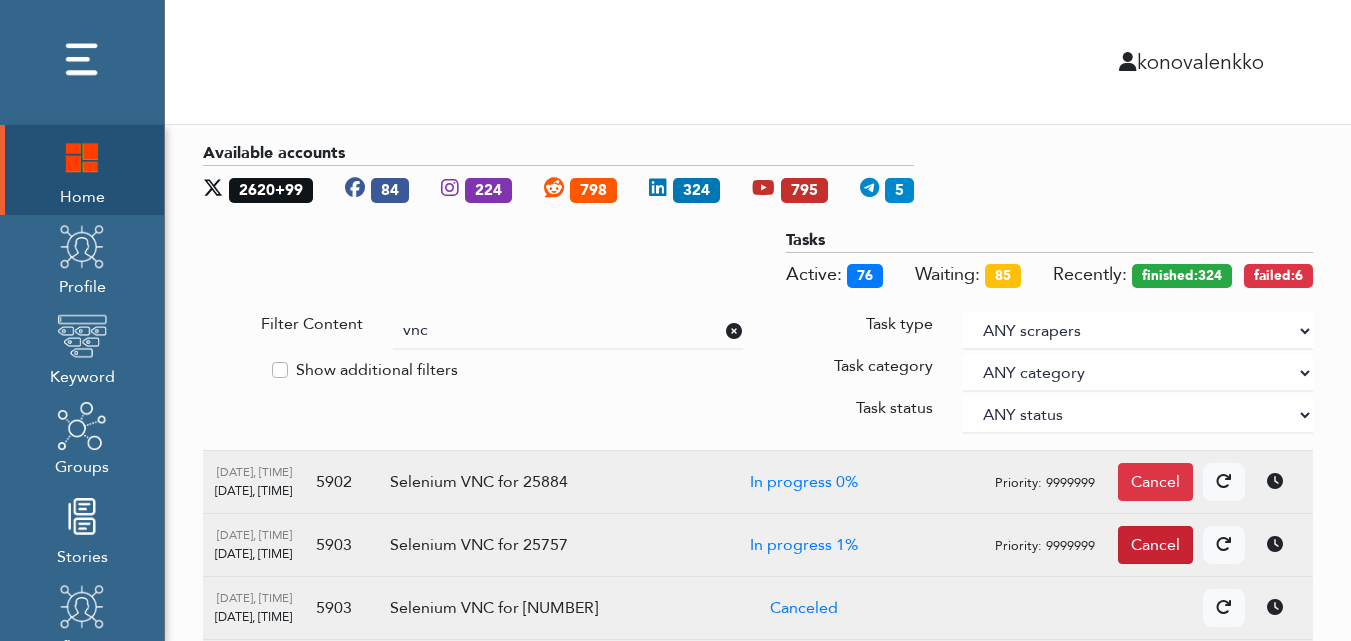 click on "Cancel" at bounding box center [1155, 482] 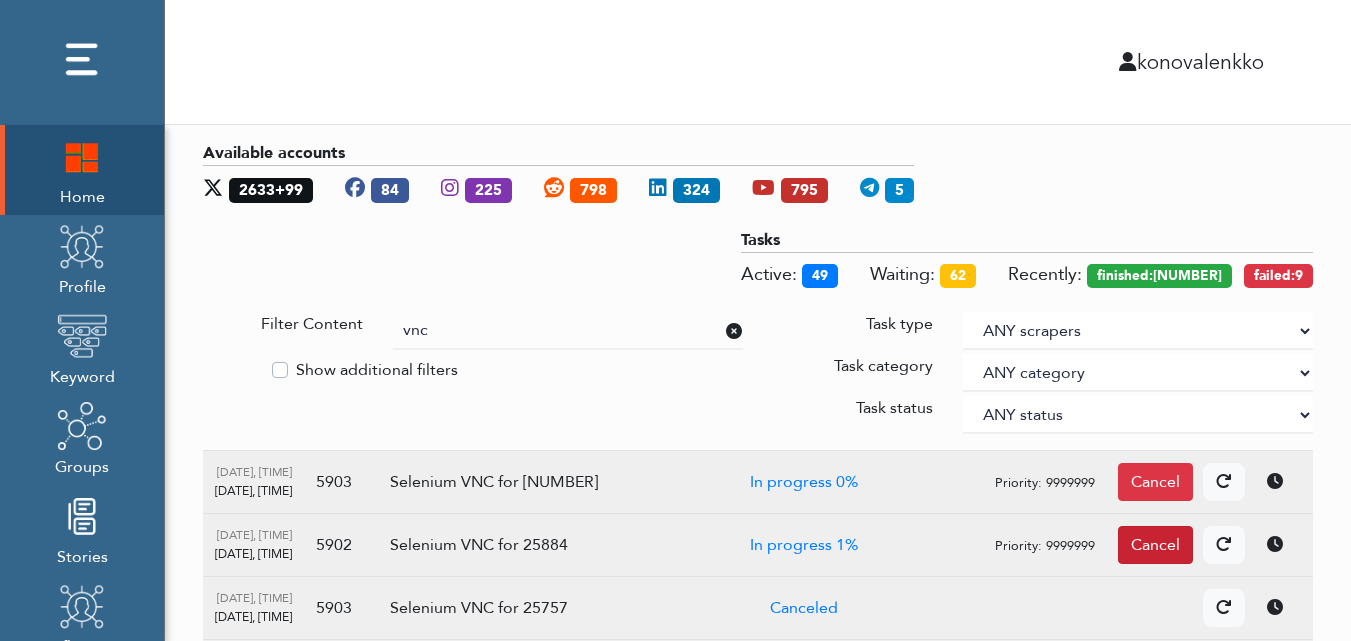 click on "Cancel" at bounding box center [1155, 482] 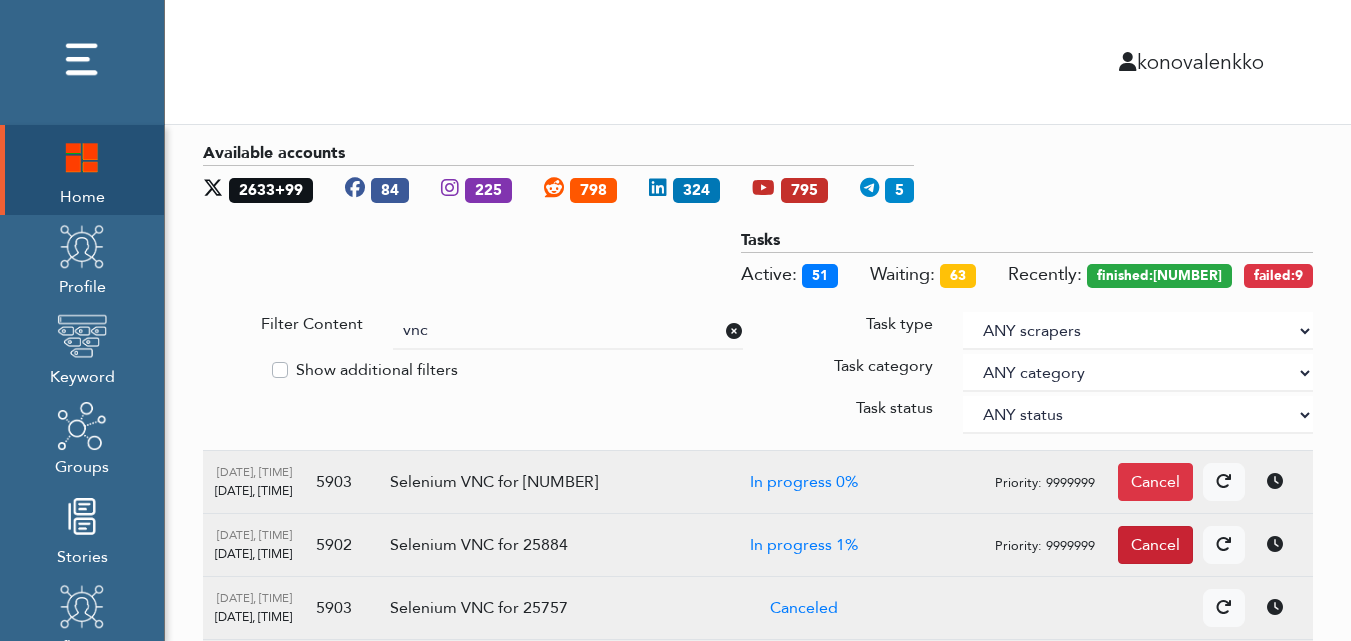 click on "Cancel" at bounding box center [1155, 482] 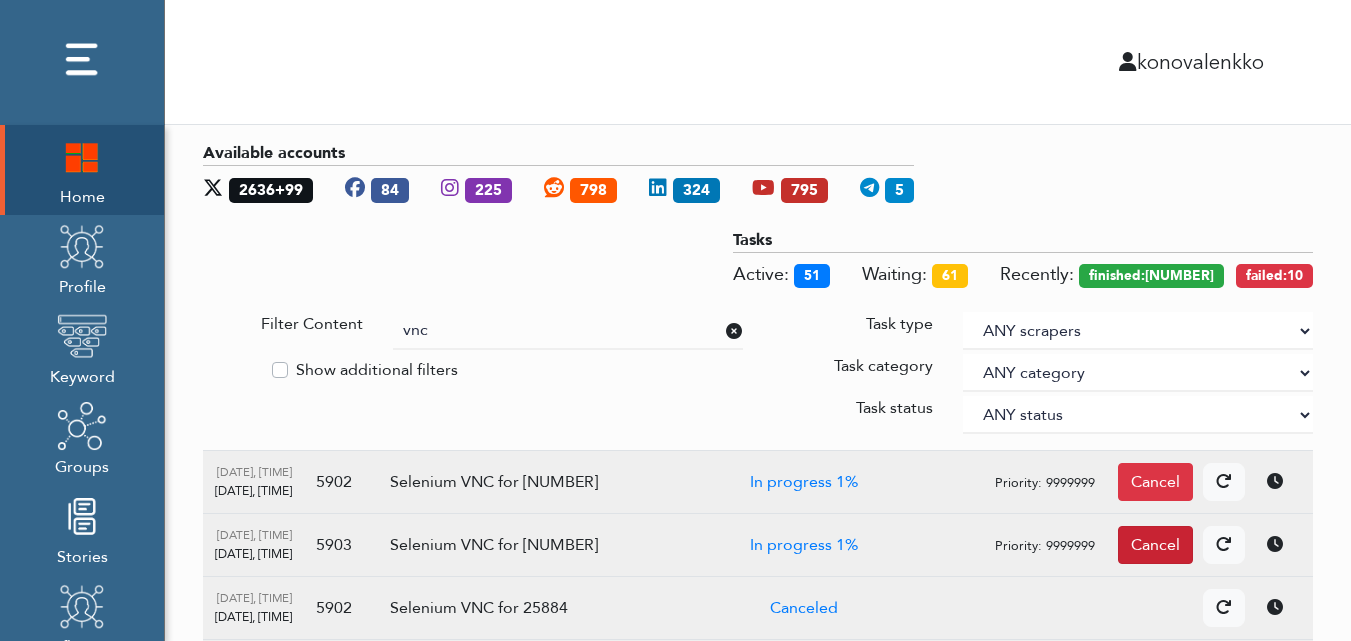 click on "Cancel" at bounding box center [1155, 482] 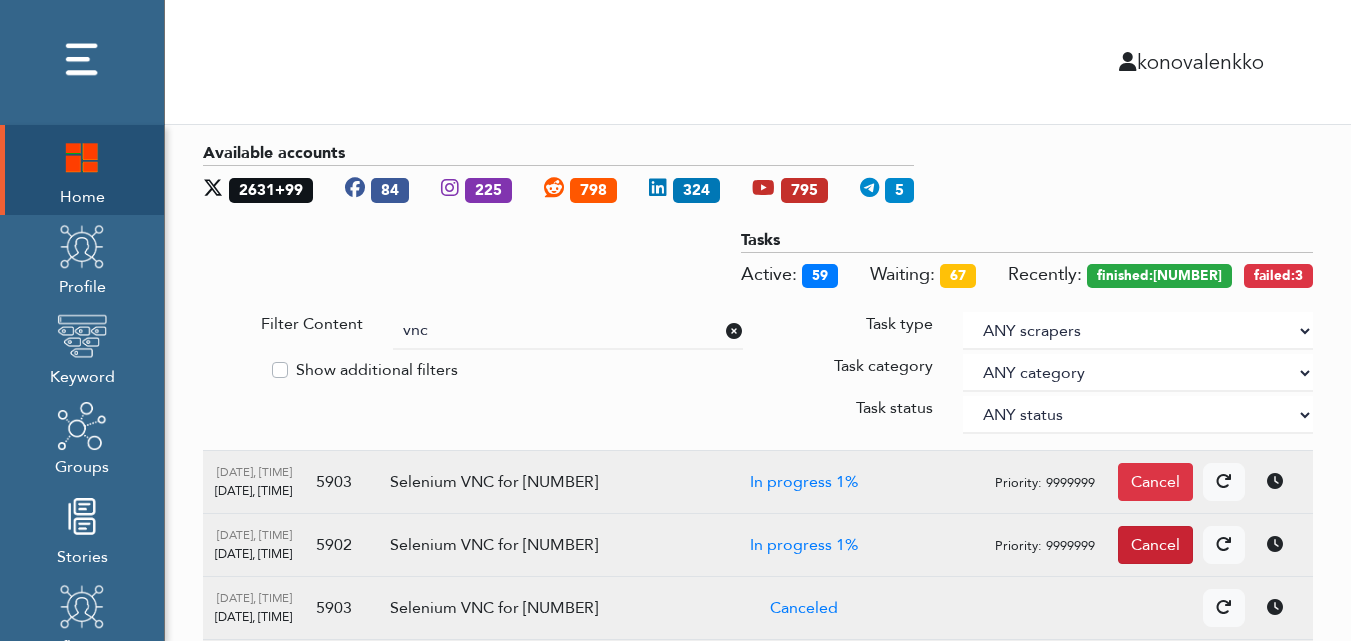 click on "Cancel" at bounding box center (1155, 482) 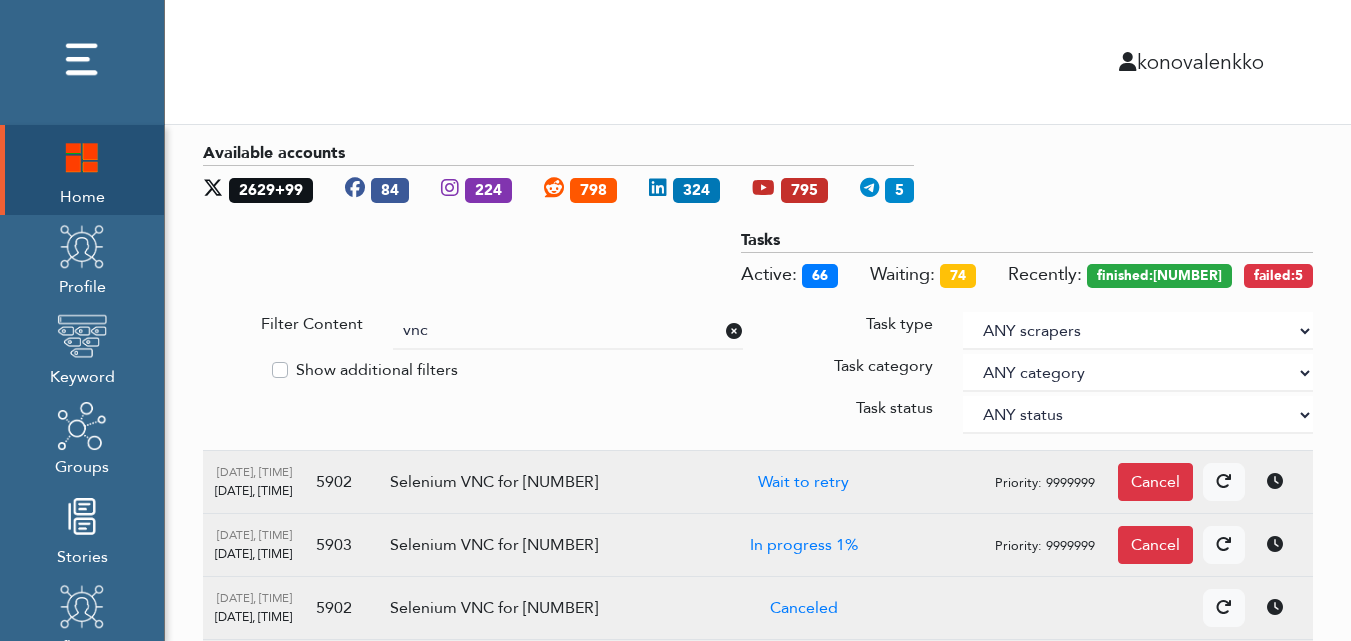 click on "Priority: [NUMBER]
Details
Cancel" at bounding box center [1099, 482] 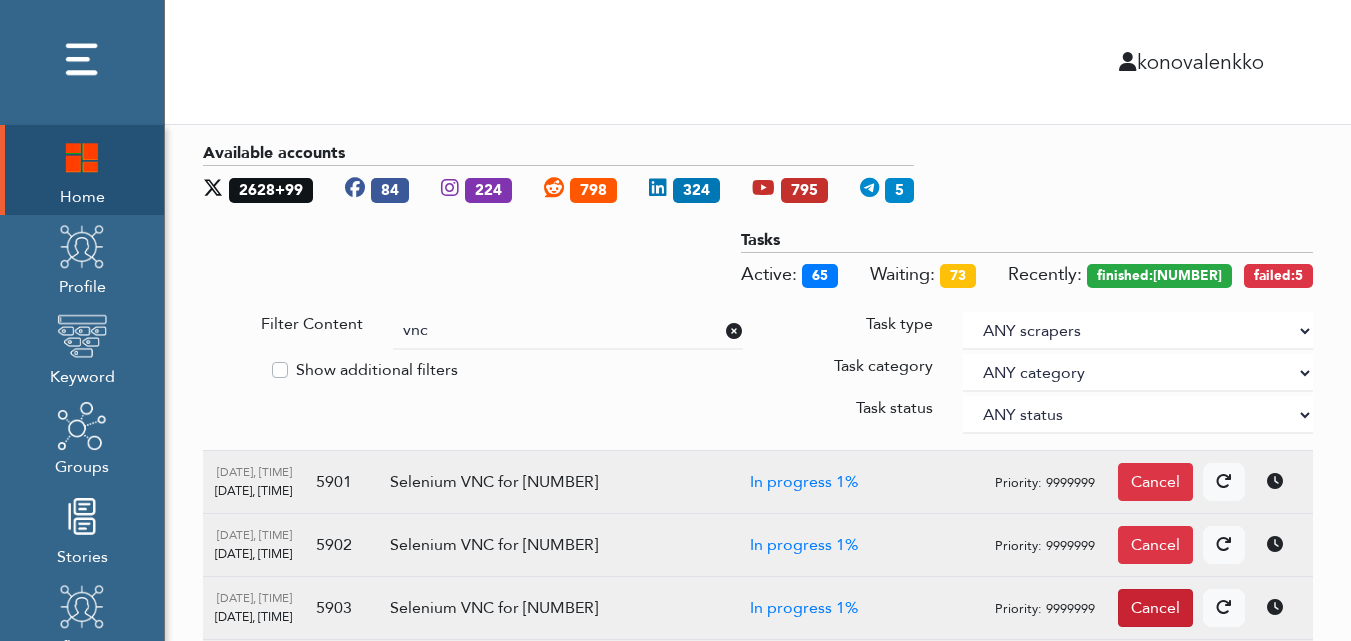 click on "Cancel" at bounding box center (1155, 482) 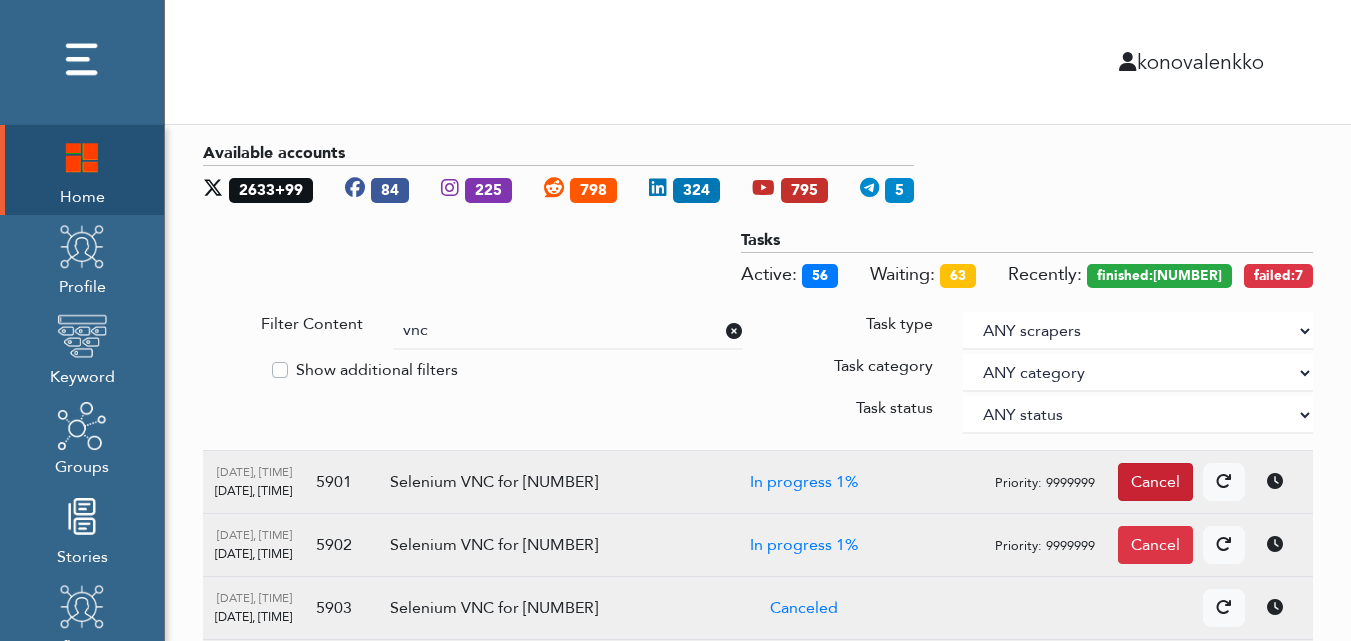 click on "Cancel" at bounding box center (1155, 482) 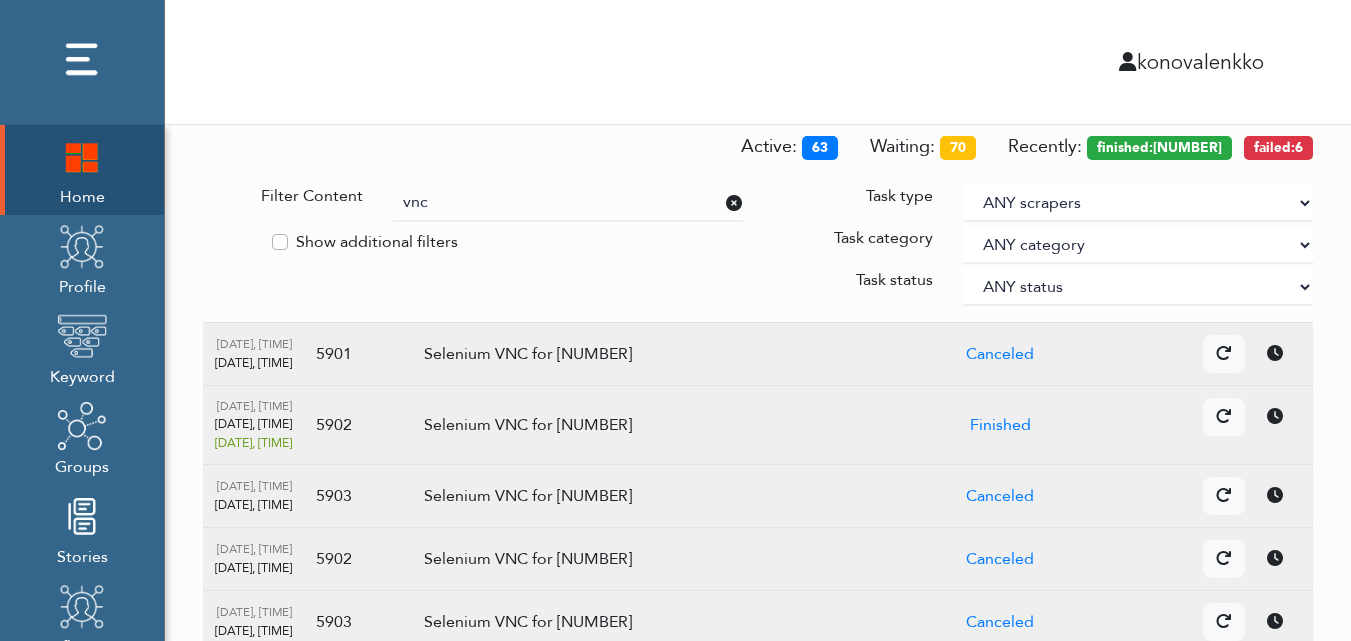 scroll, scrollTop: 100, scrollLeft: 0, axis: vertical 